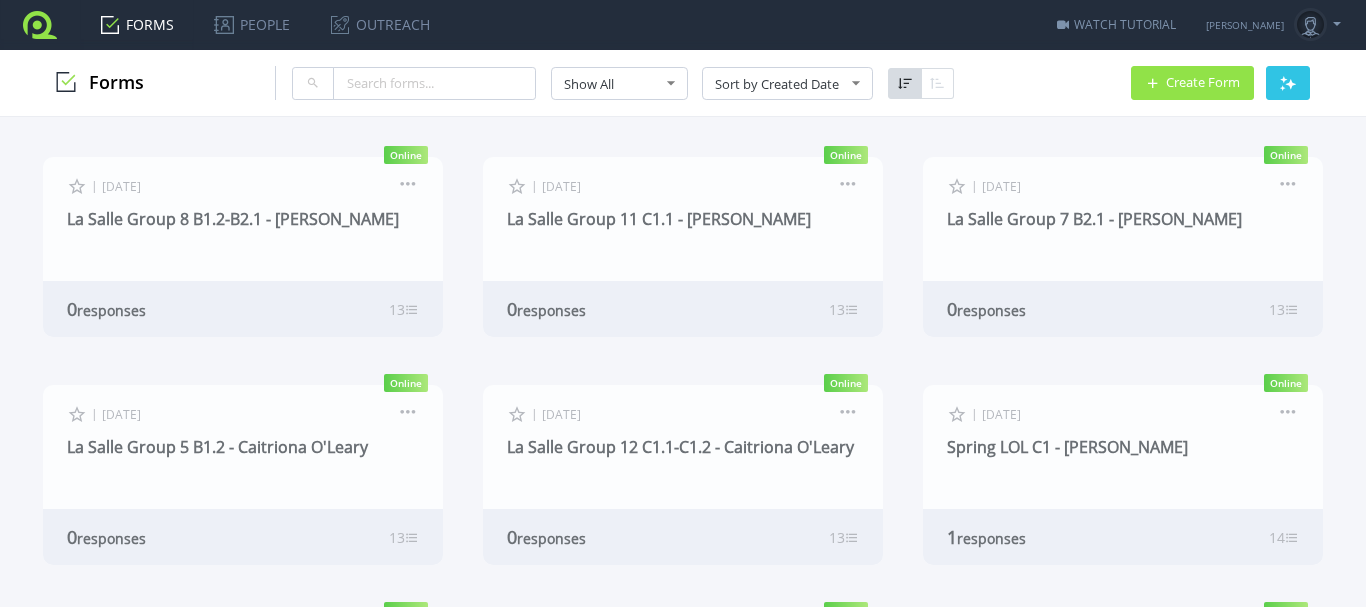 scroll, scrollTop: 0, scrollLeft: 0, axis: both 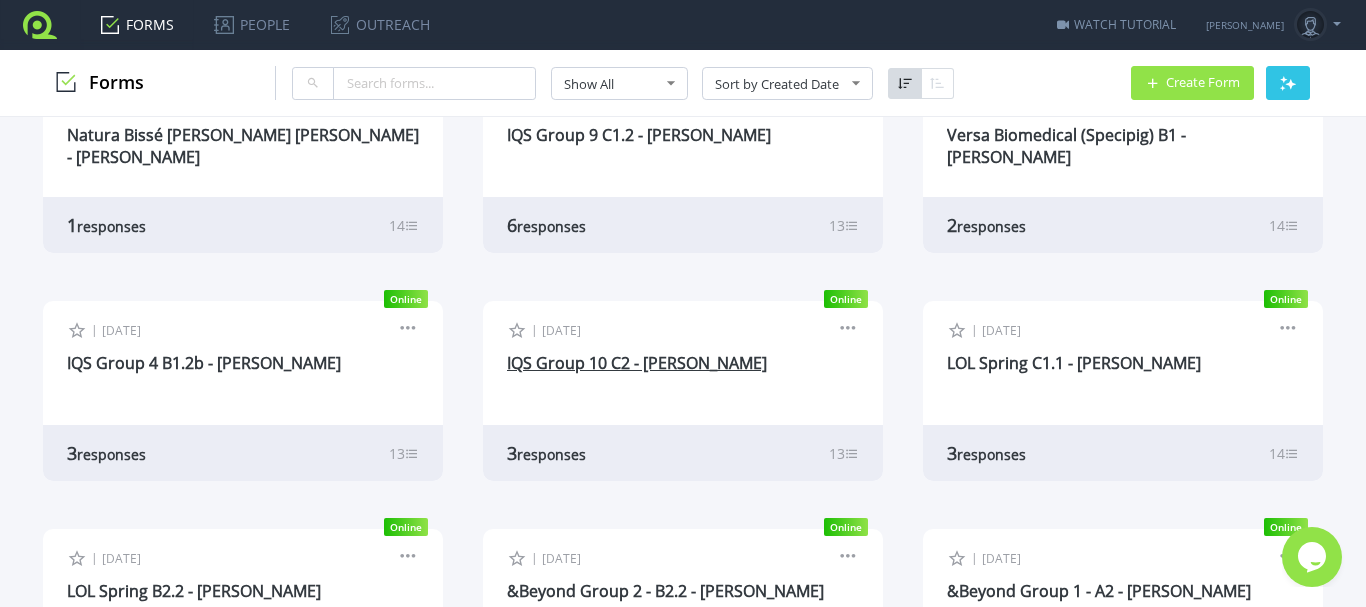 click on "IQS Group 10 C2 - Henry O'Donnell" at bounding box center (637, 363) 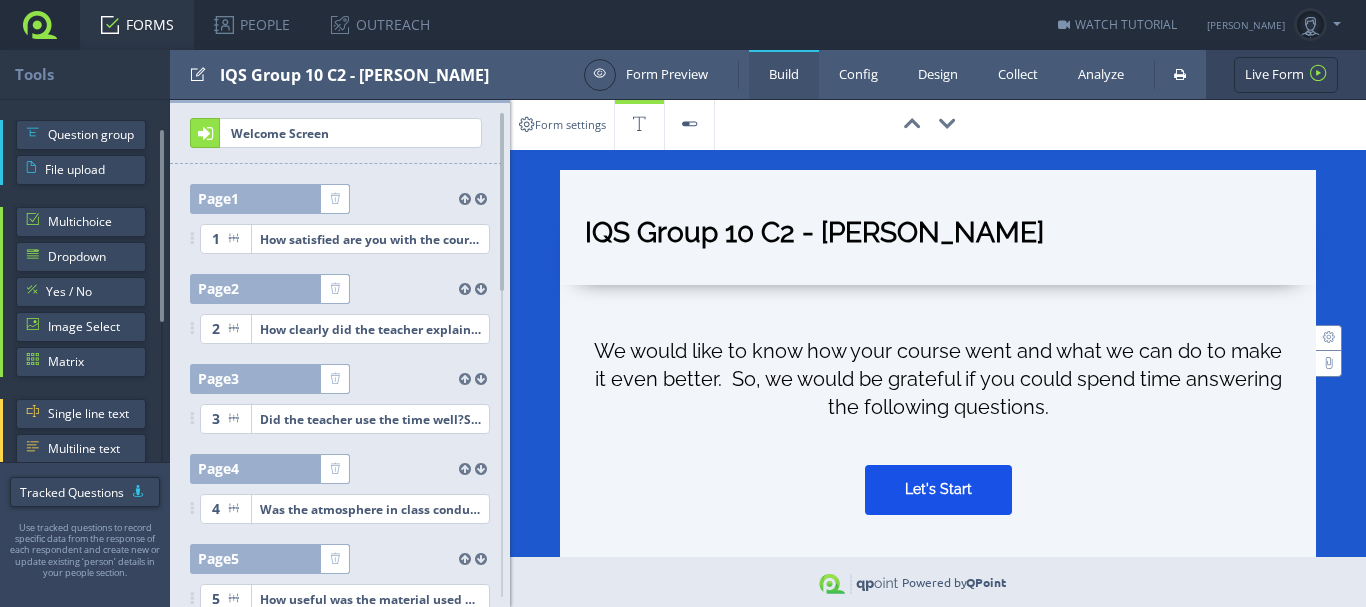 scroll, scrollTop: 0, scrollLeft: 0, axis: both 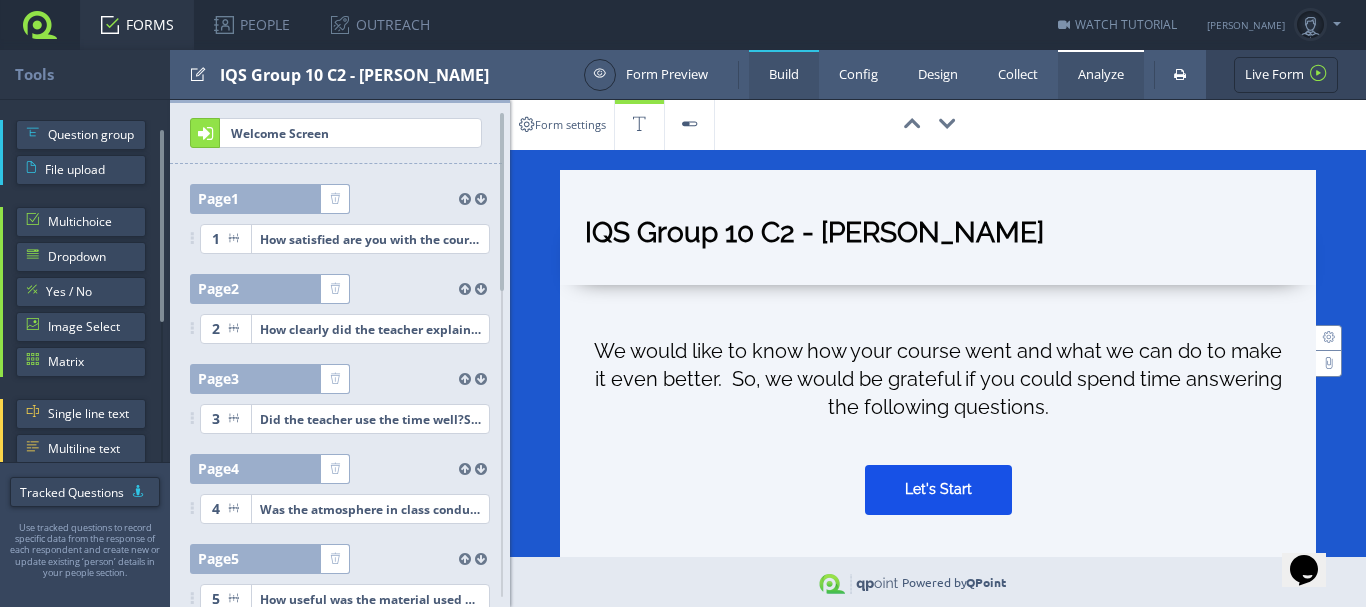 click on "Analyze" at bounding box center [1101, 74] 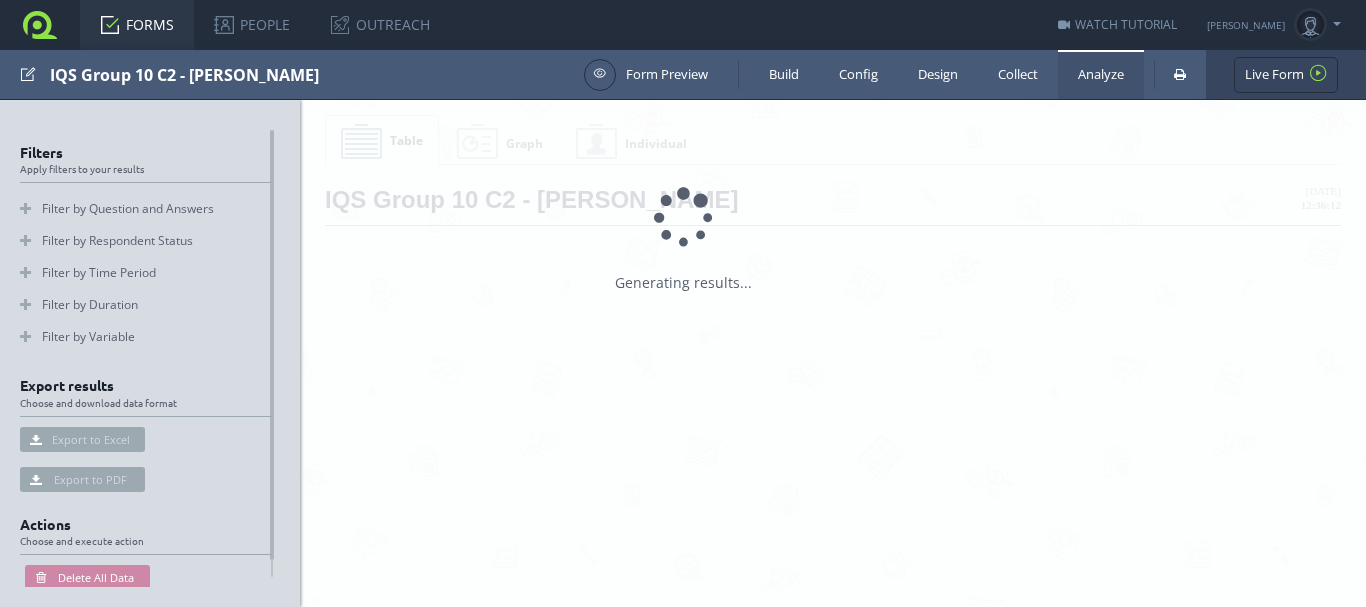 scroll, scrollTop: 0, scrollLeft: 0, axis: both 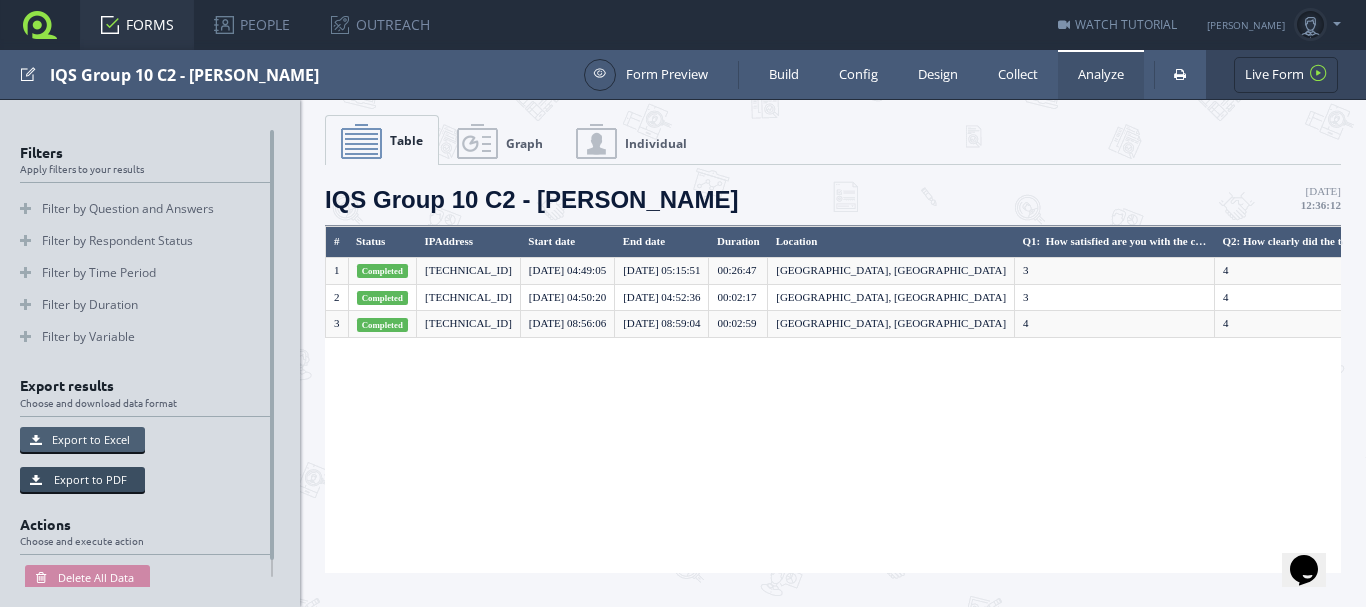 click on "Export to Excel" at bounding box center (82, 439) 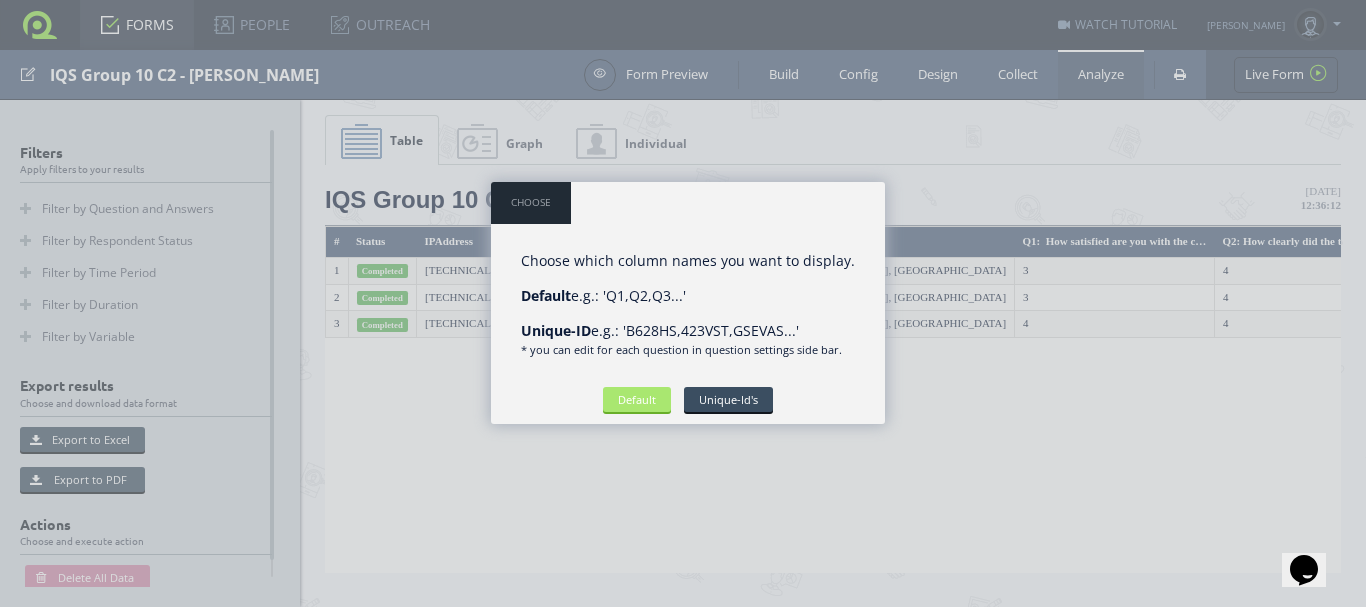 click on "Default" at bounding box center [637, 399] 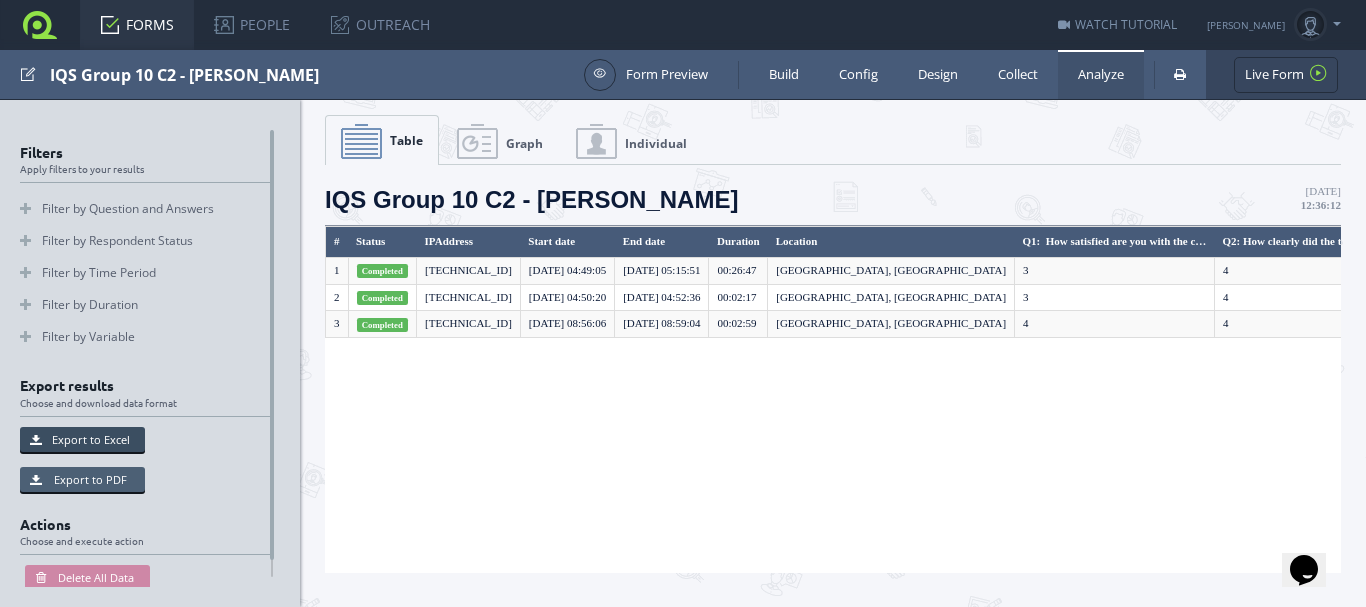click on "Export to PDF" at bounding box center (82, 479) 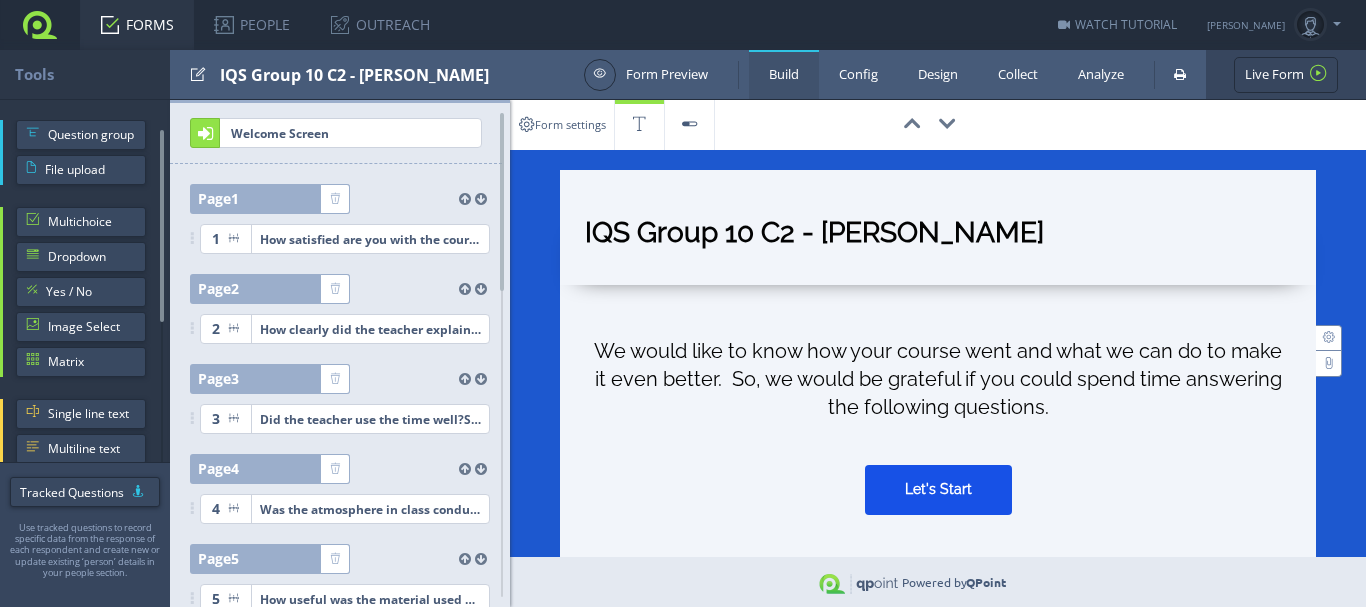 scroll, scrollTop: 0, scrollLeft: 0, axis: both 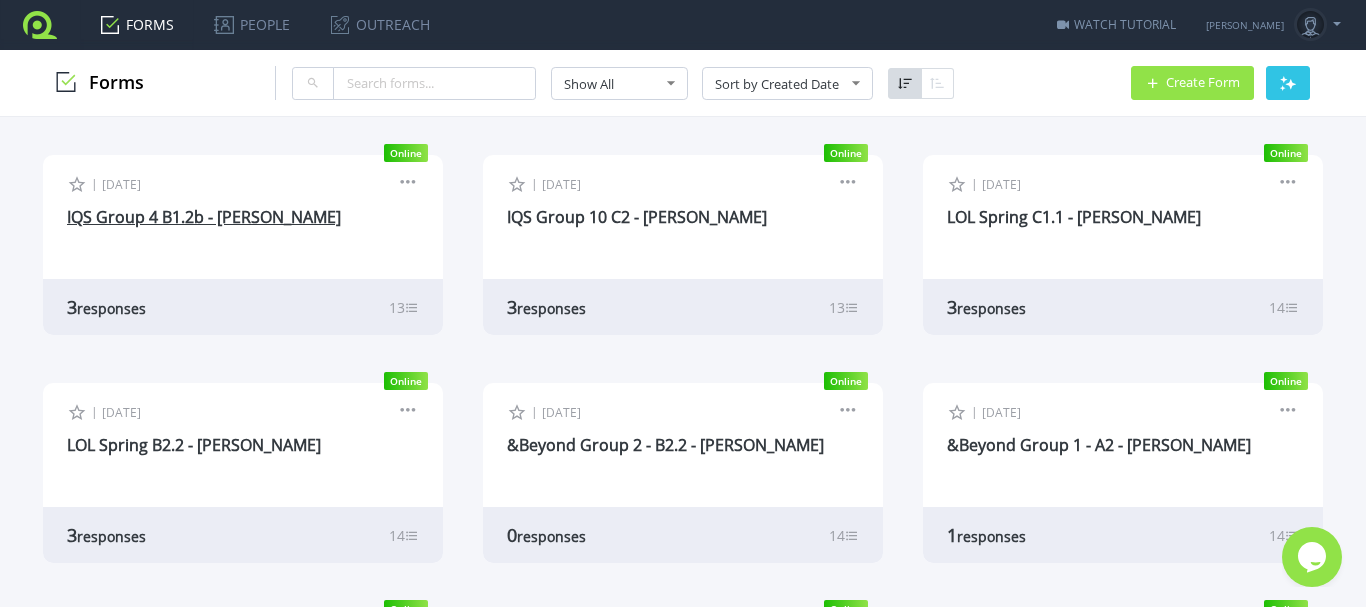 click on "IQS Group 4 B1.2b - [PERSON_NAME]" at bounding box center [204, 217] 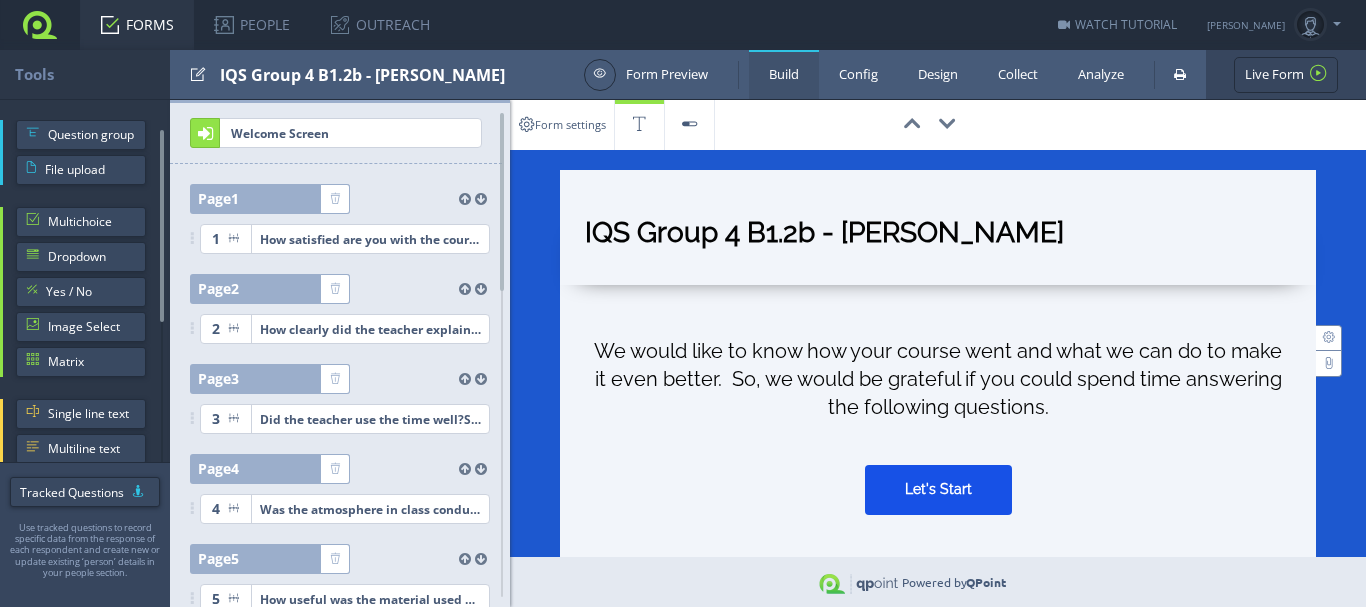 scroll, scrollTop: 0, scrollLeft: 0, axis: both 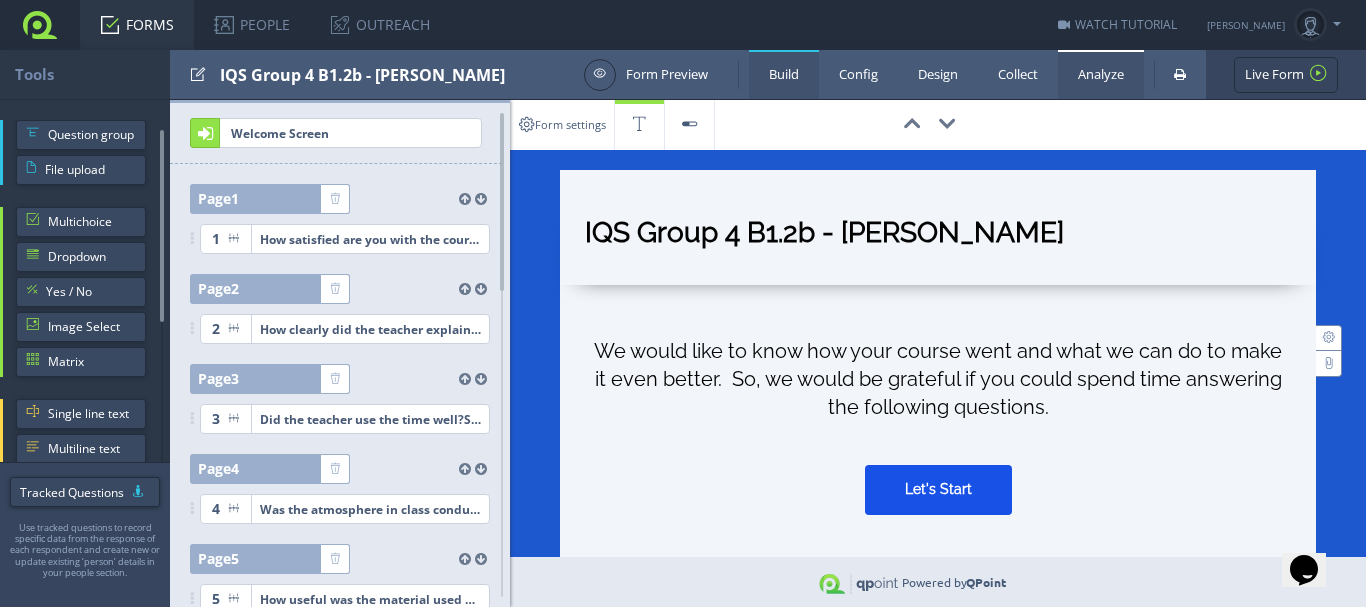 click on "Analyze" at bounding box center (1101, 74) 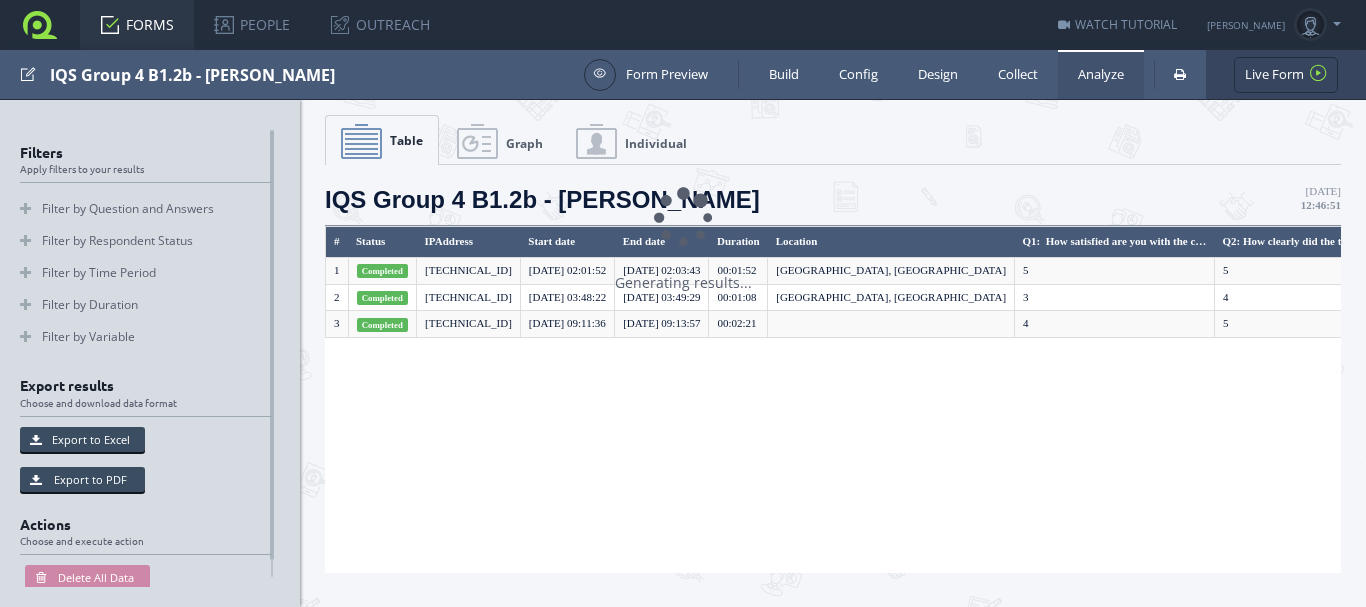 scroll, scrollTop: 0, scrollLeft: 0, axis: both 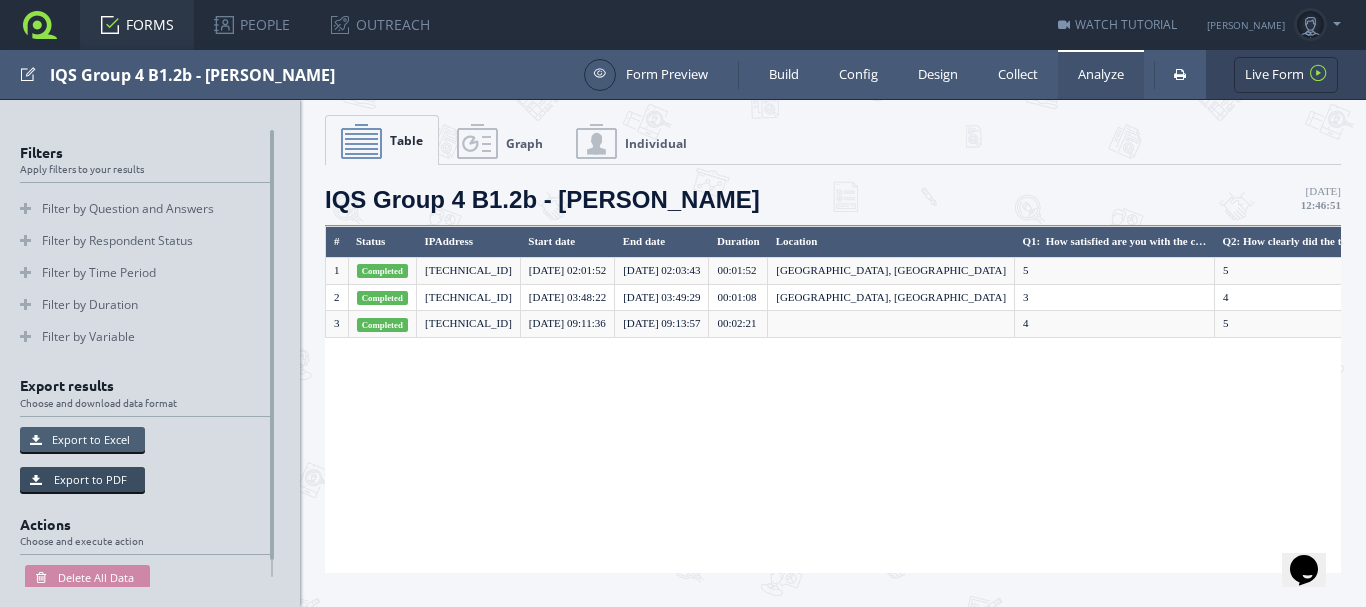 click on "Export to Excel" at bounding box center (82, 439) 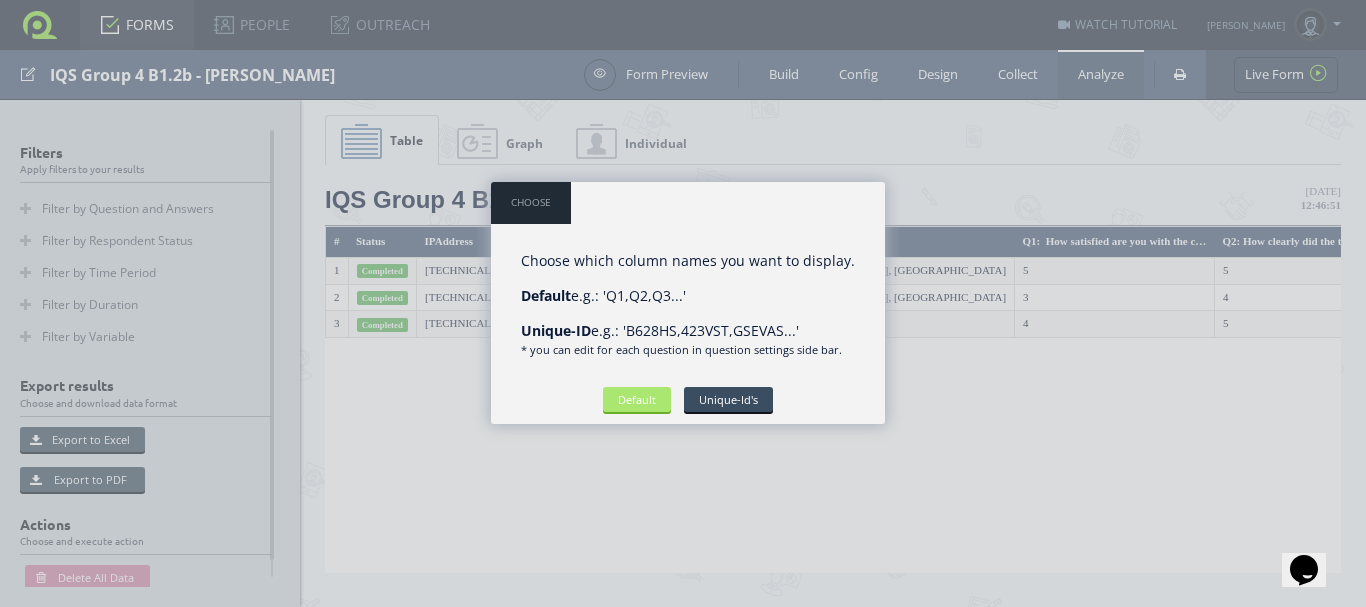 click on "Default" at bounding box center [637, 399] 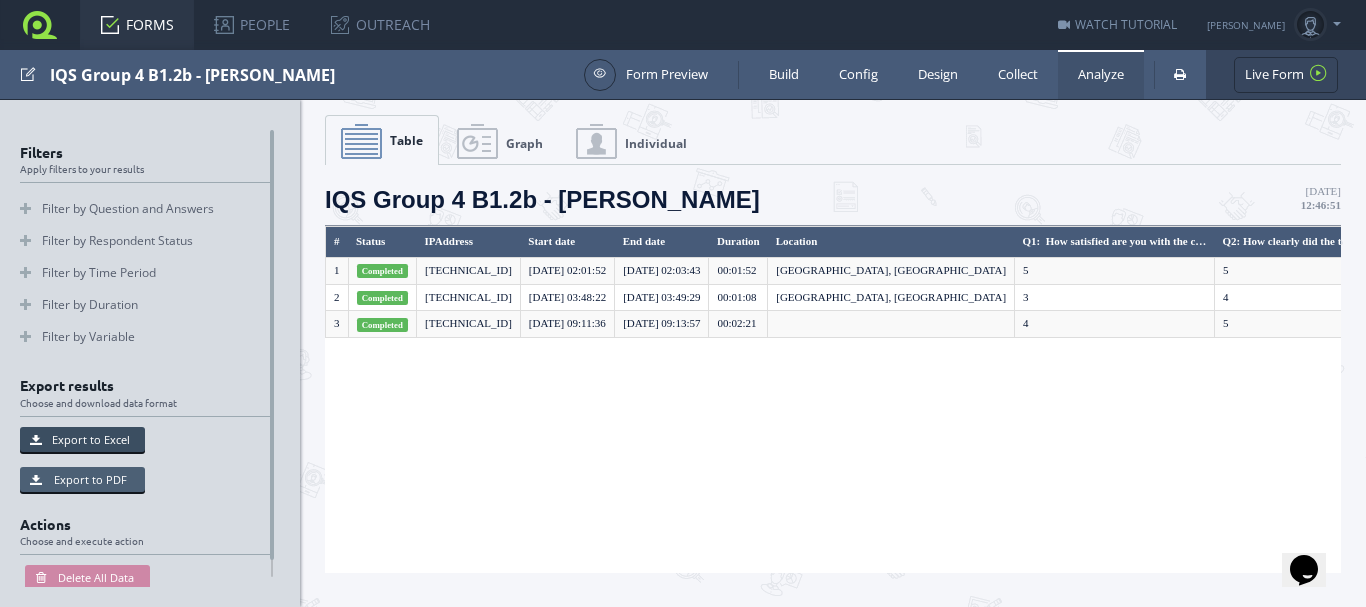 click on "Export to PDF" at bounding box center (82, 479) 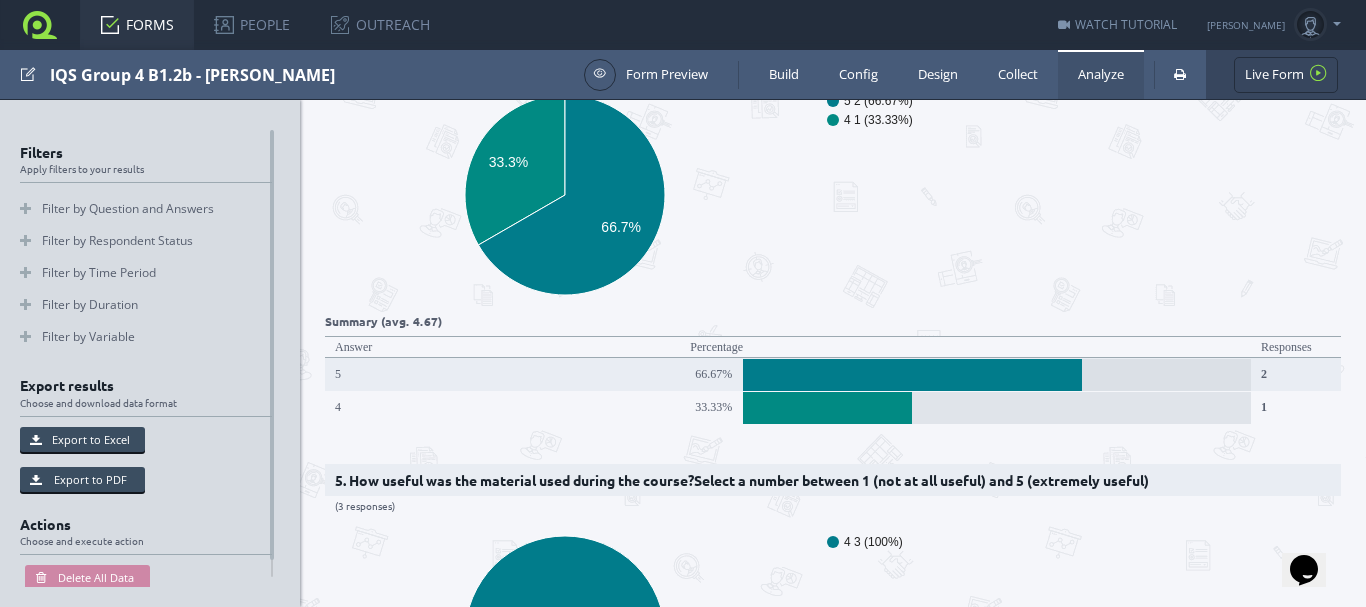 scroll, scrollTop: 1700, scrollLeft: 0, axis: vertical 